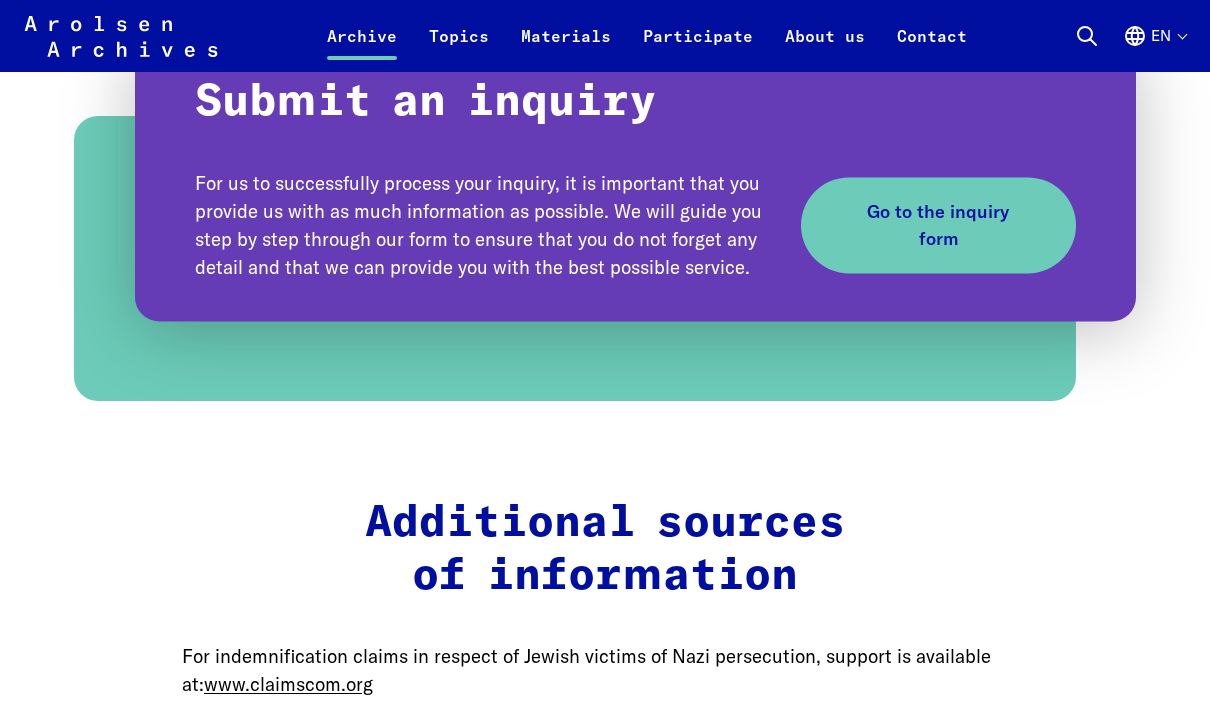 scroll, scrollTop: 2267, scrollLeft: 0, axis: vertical 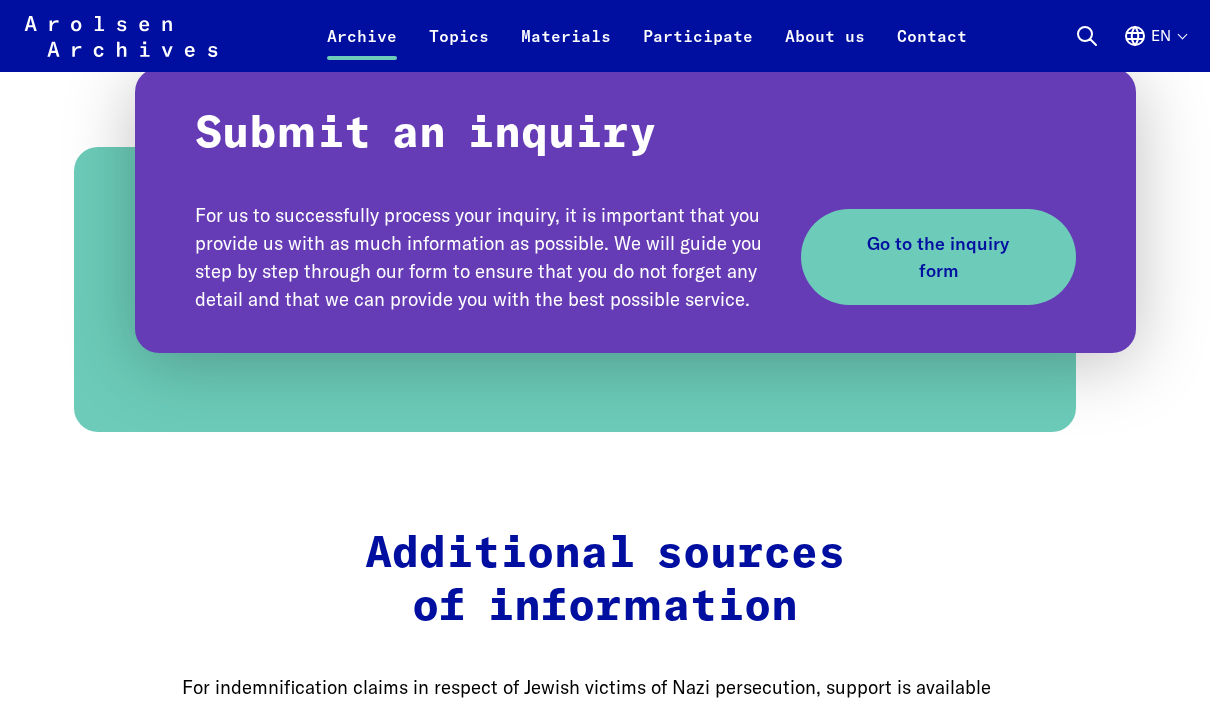 click on "Go to the inquiry form" at bounding box center [938, 257] 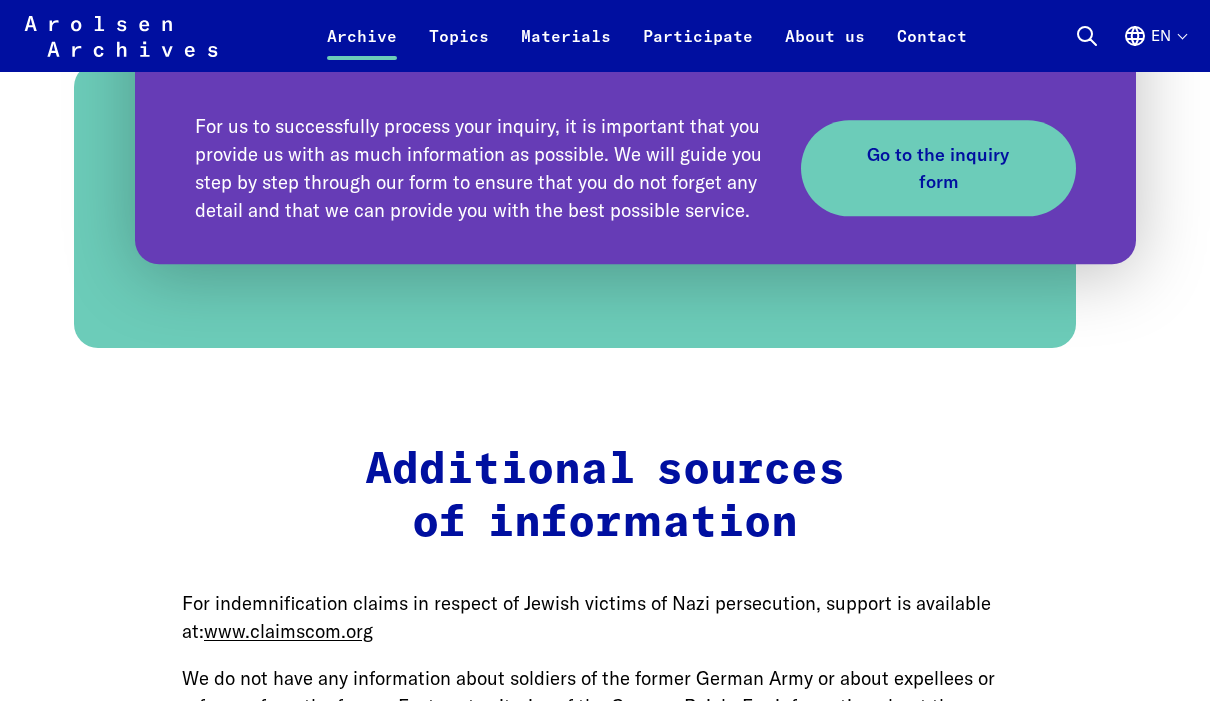 scroll, scrollTop: 2356, scrollLeft: 0, axis: vertical 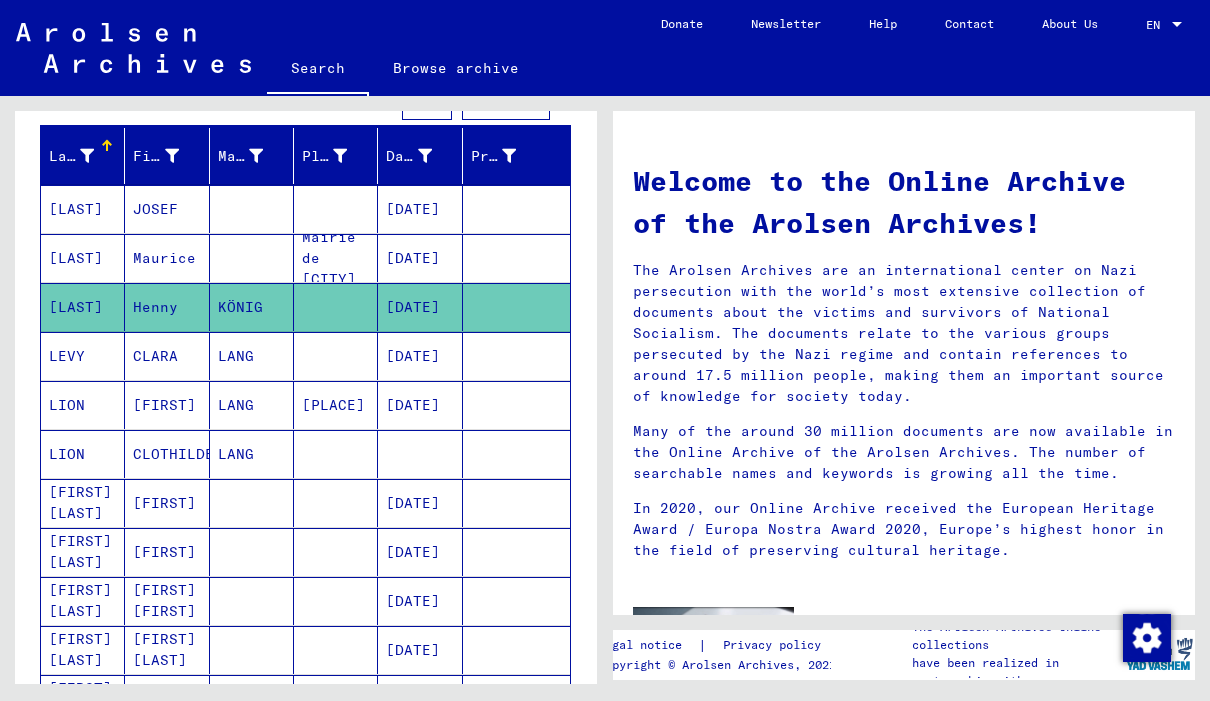 type on "****" 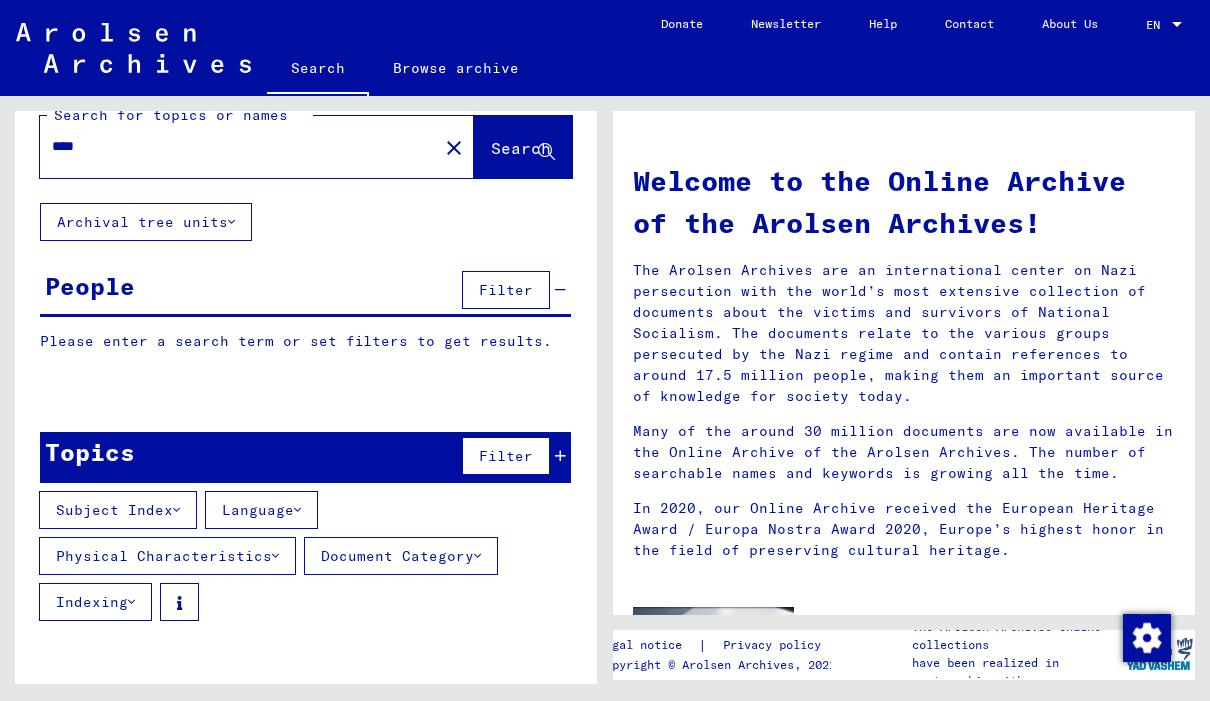 scroll, scrollTop: 0, scrollLeft: 0, axis: both 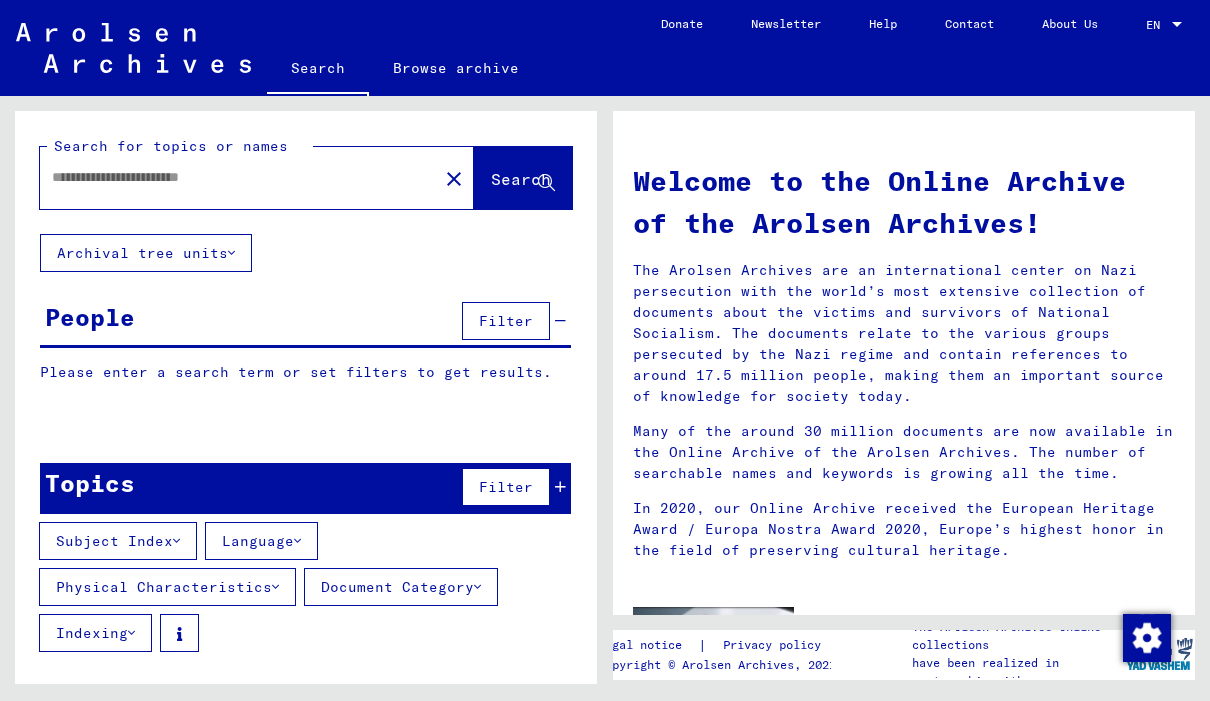 type on "******" 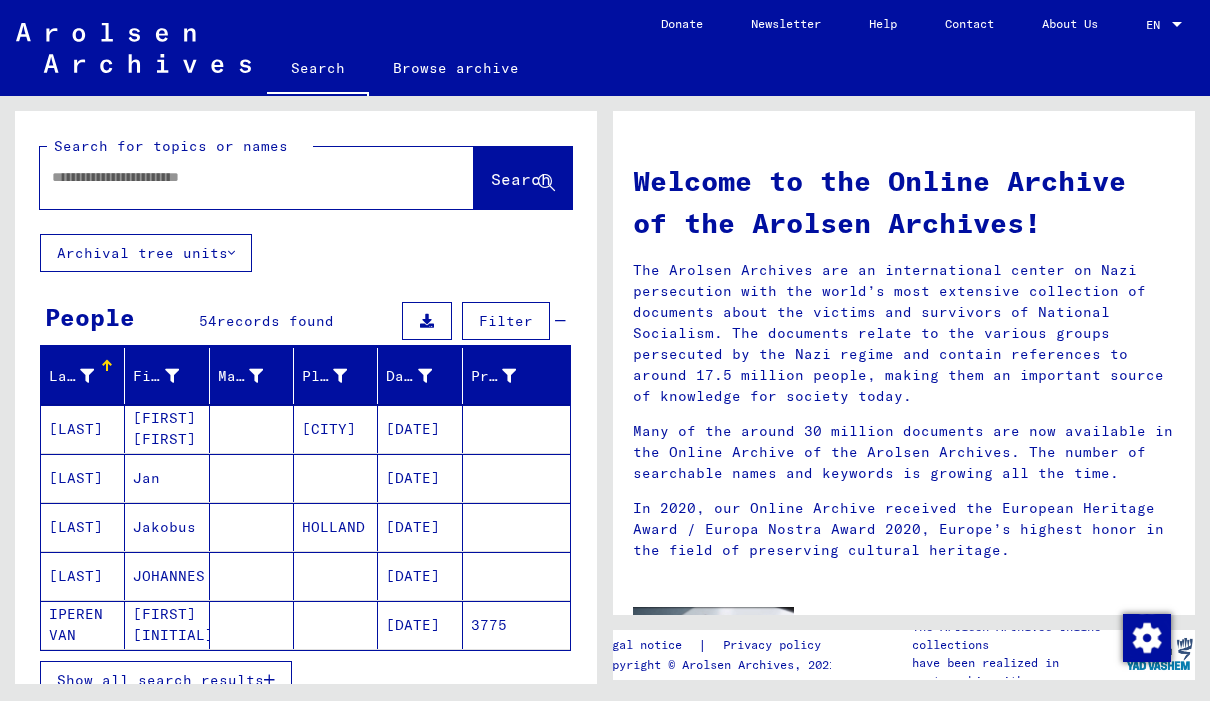 type on "**********" 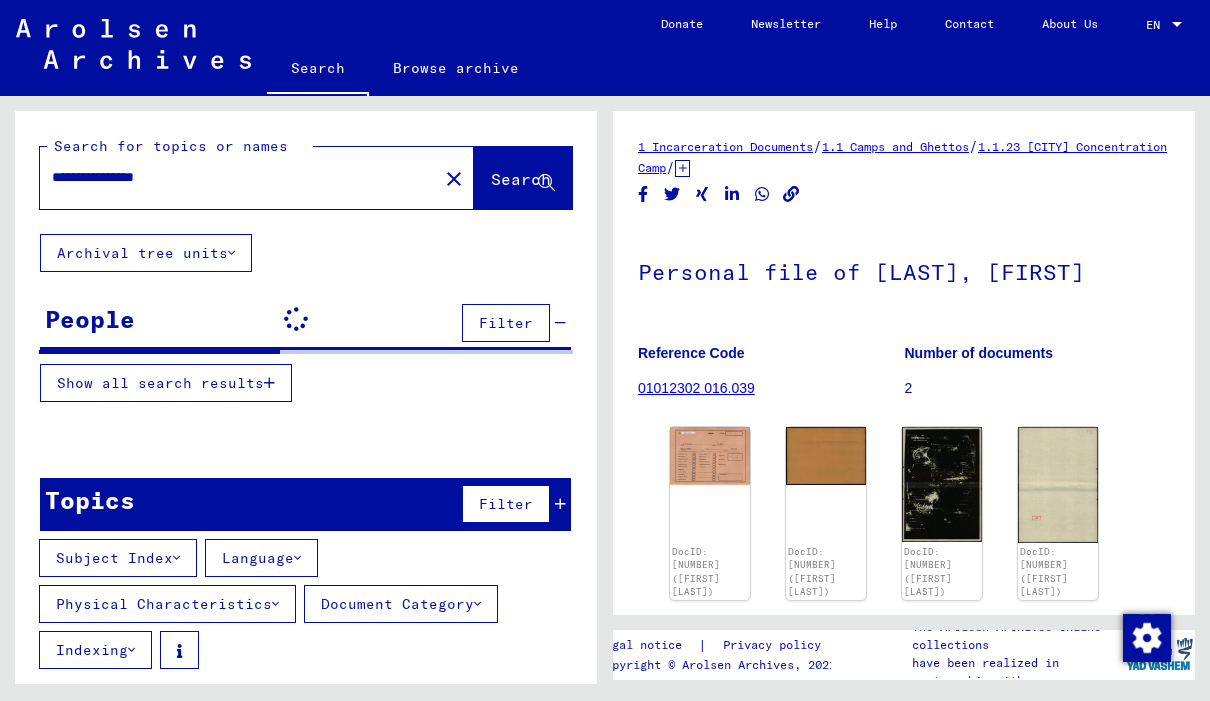scroll, scrollTop: 0, scrollLeft: 0, axis: both 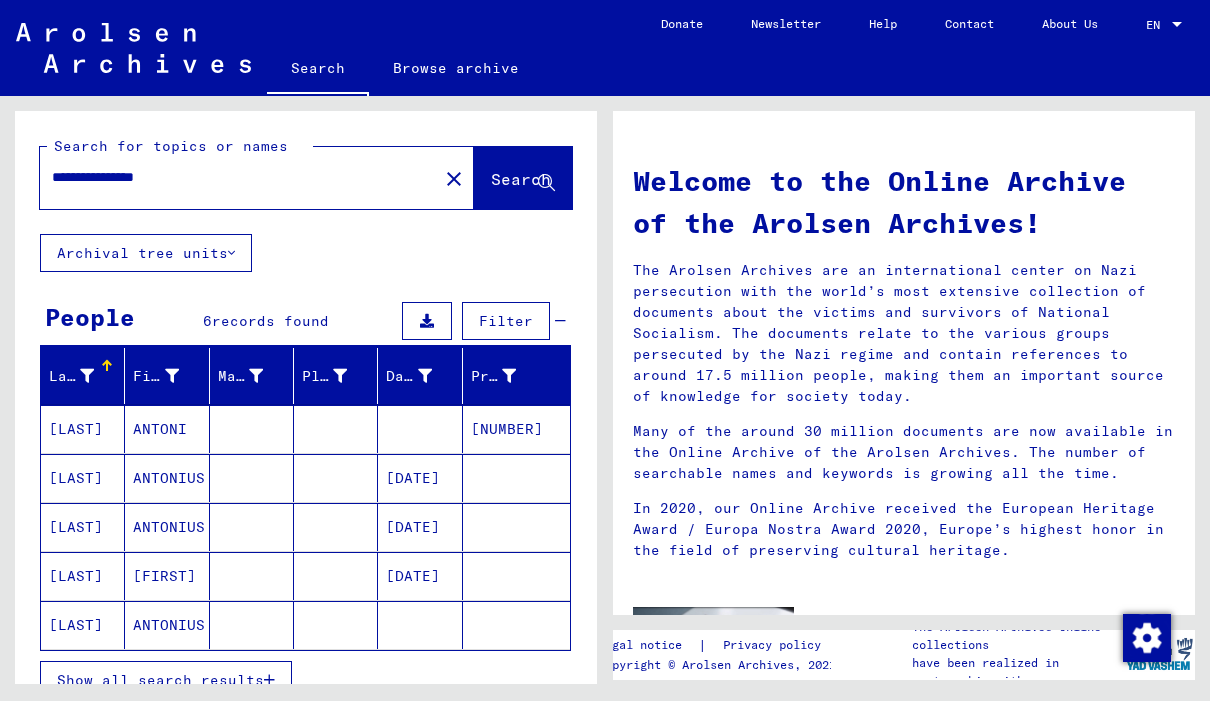 type on "*****" 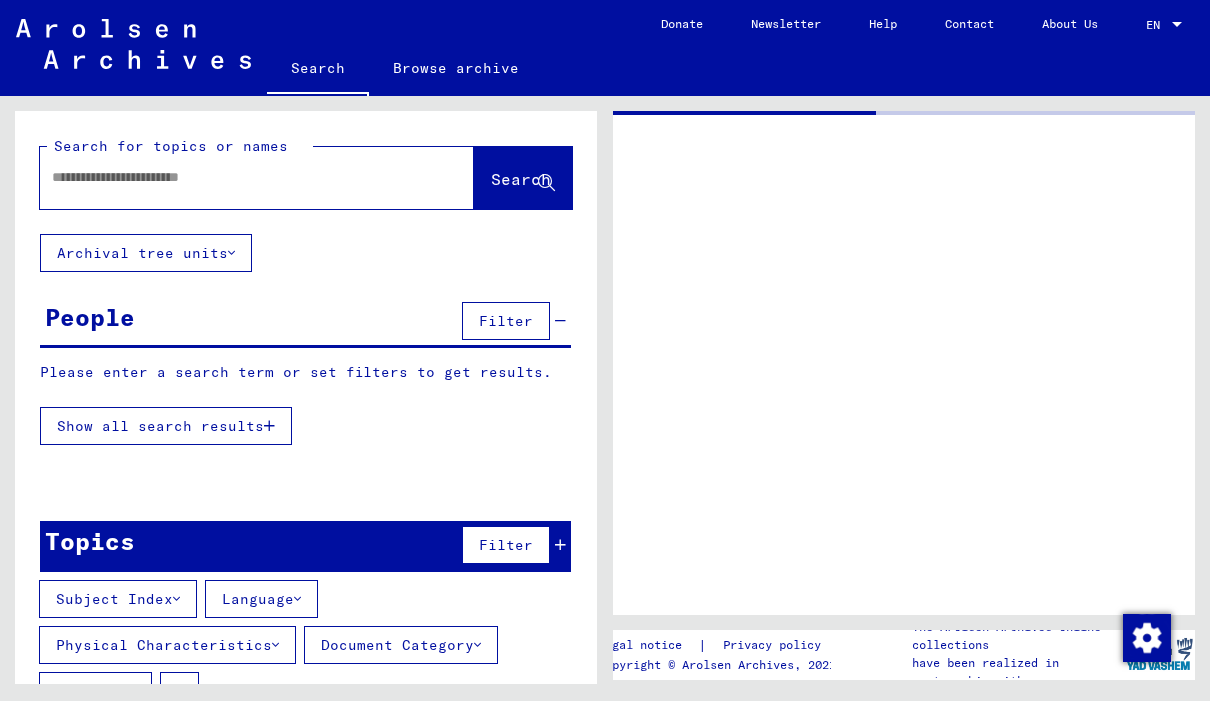type on "**********" 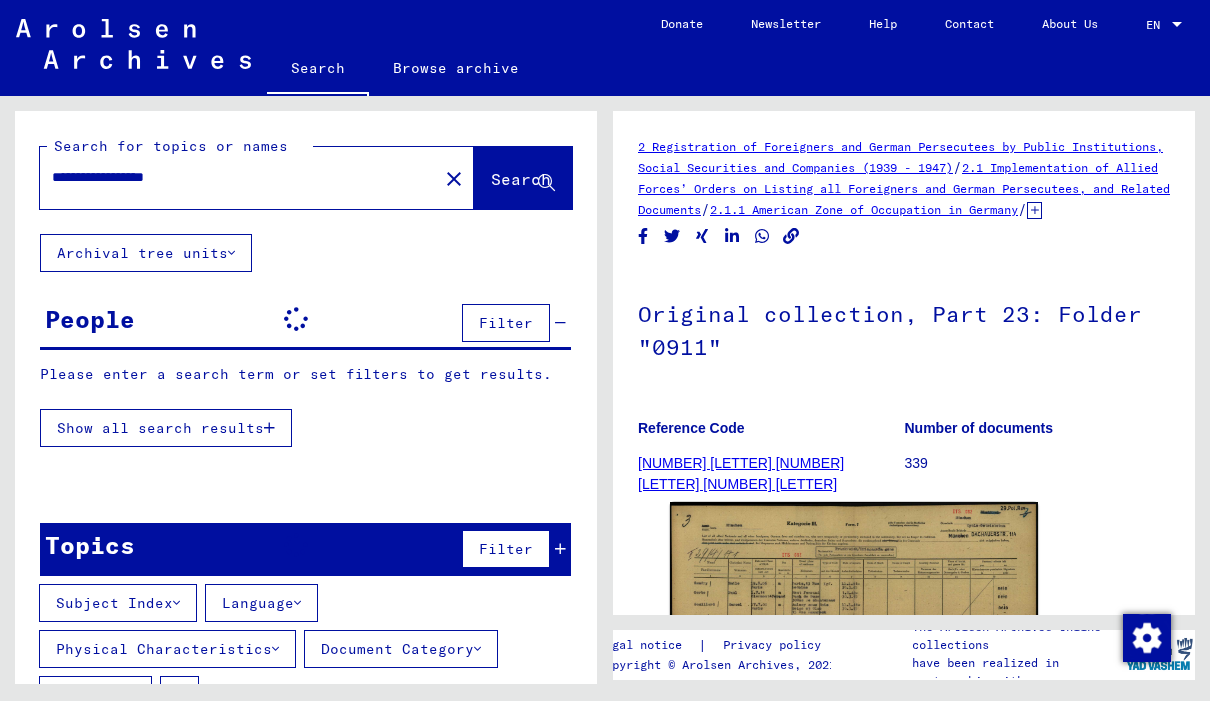 scroll, scrollTop: 0, scrollLeft: 0, axis: both 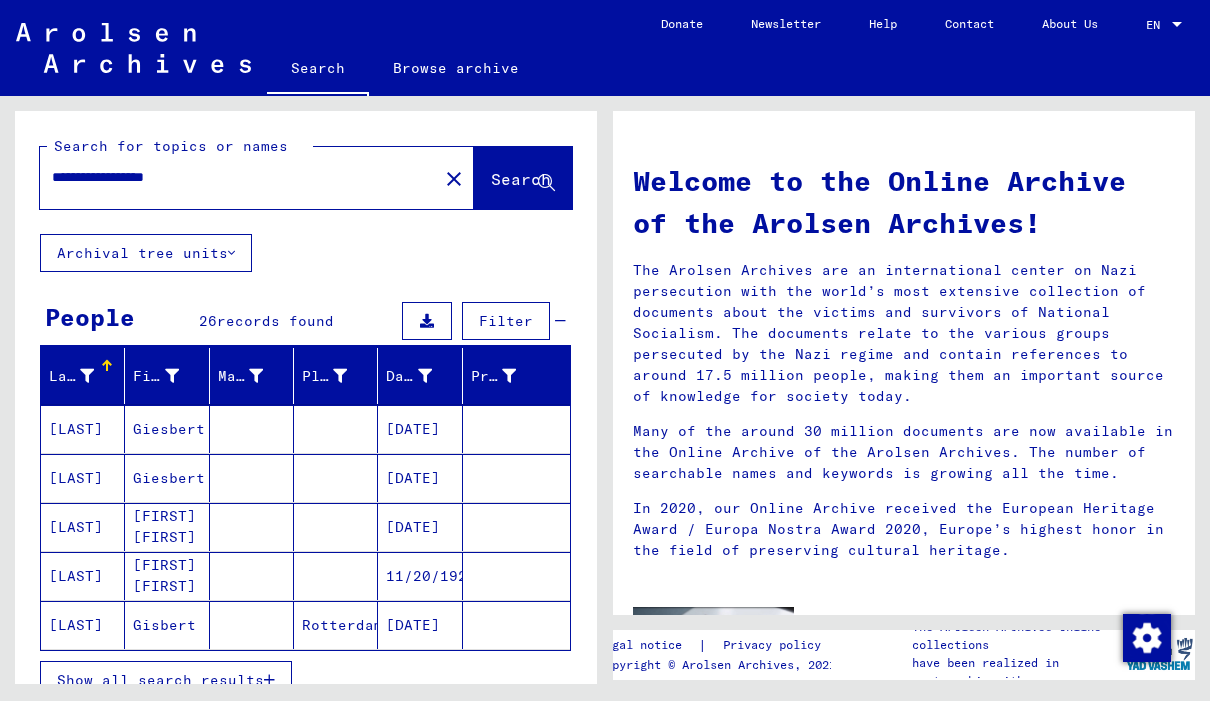 type 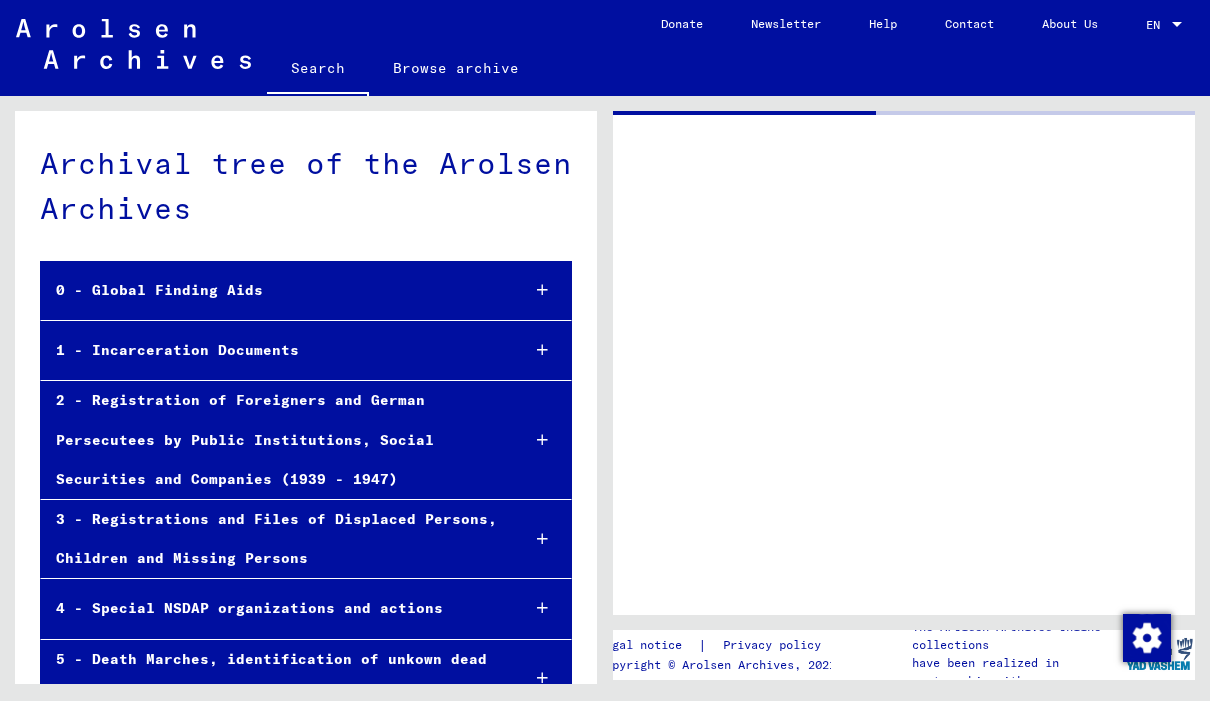 scroll, scrollTop: 52327, scrollLeft: 0, axis: vertical 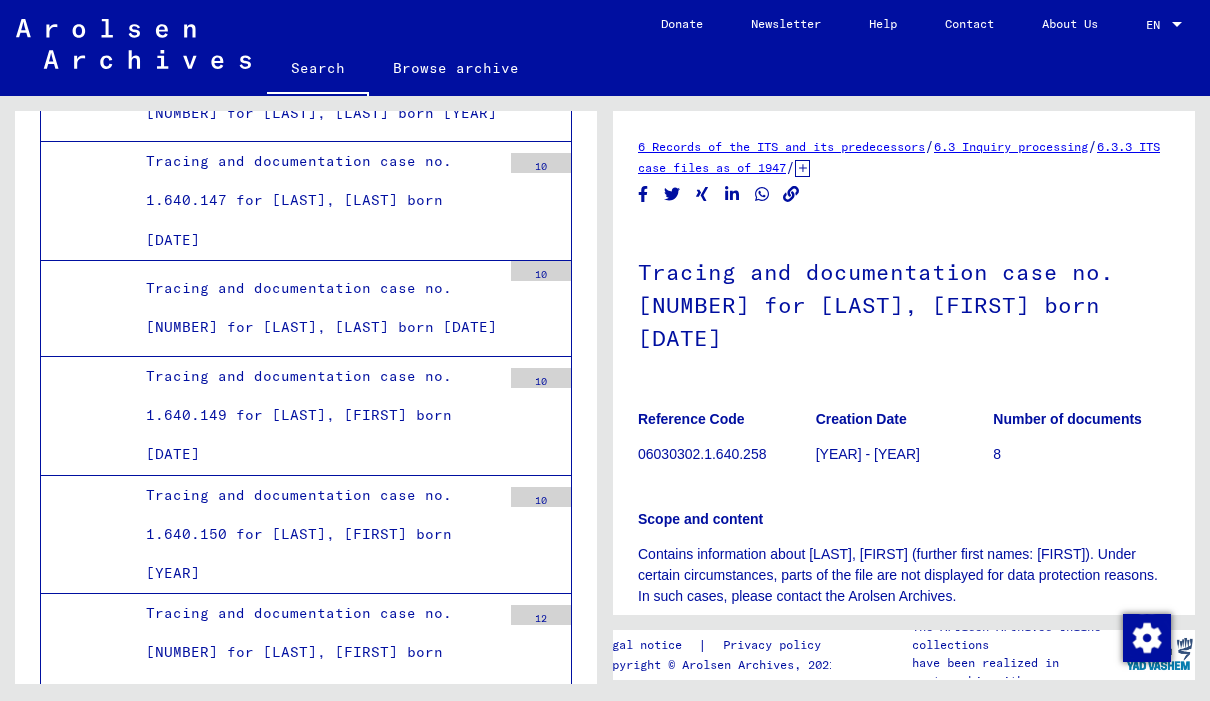 click on "Tracing and documentation case no. [NUMBER] for [LAST], [FIRST] born [DATE]" at bounding box center (316, 13131) 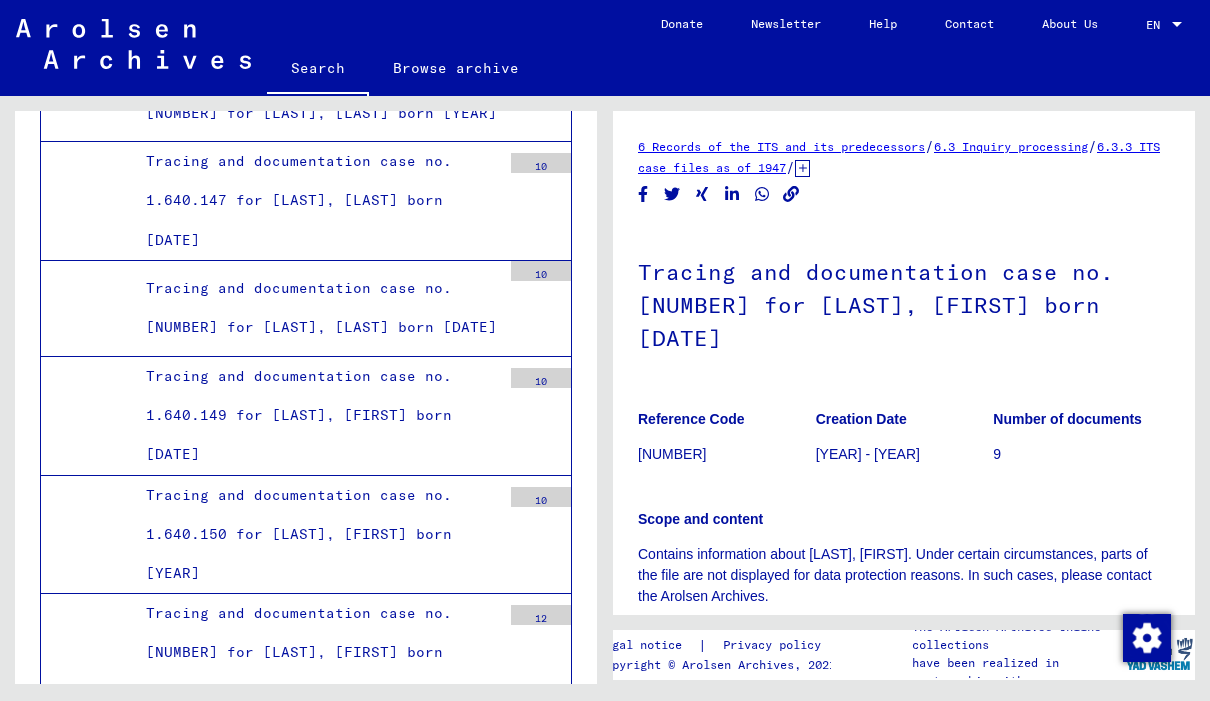 scroll, scrollTop: 0, scrollLeft: 0, axis: both 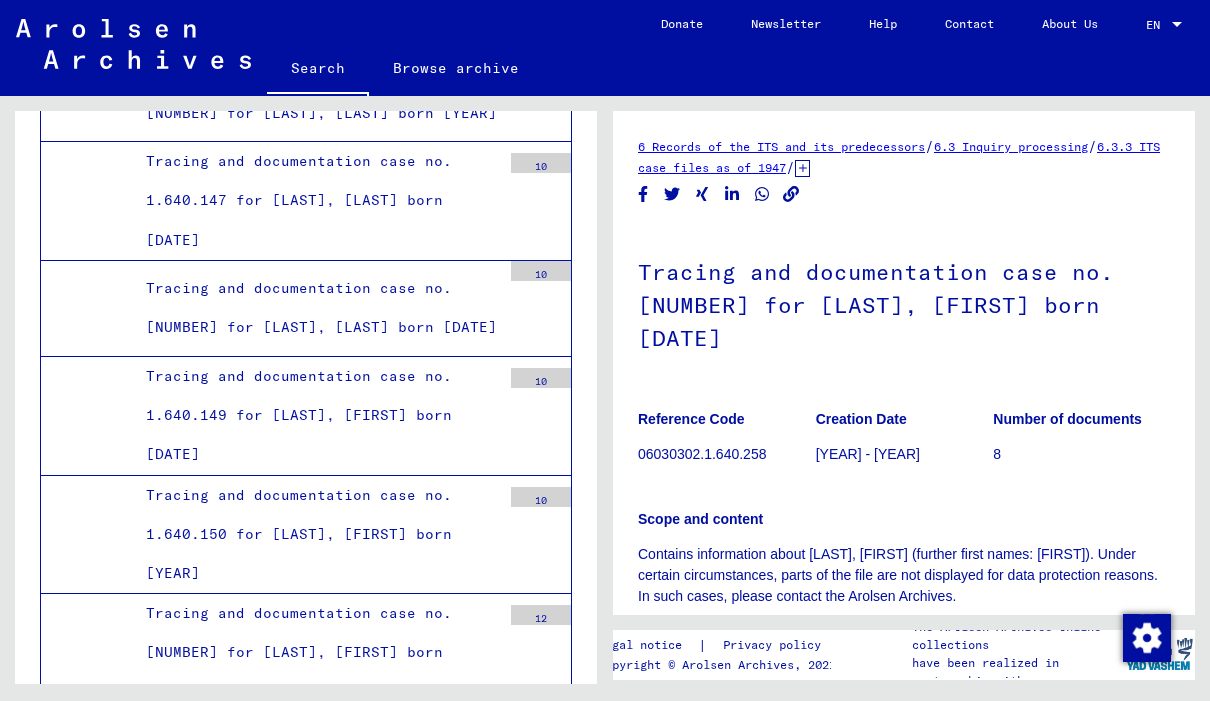 click 